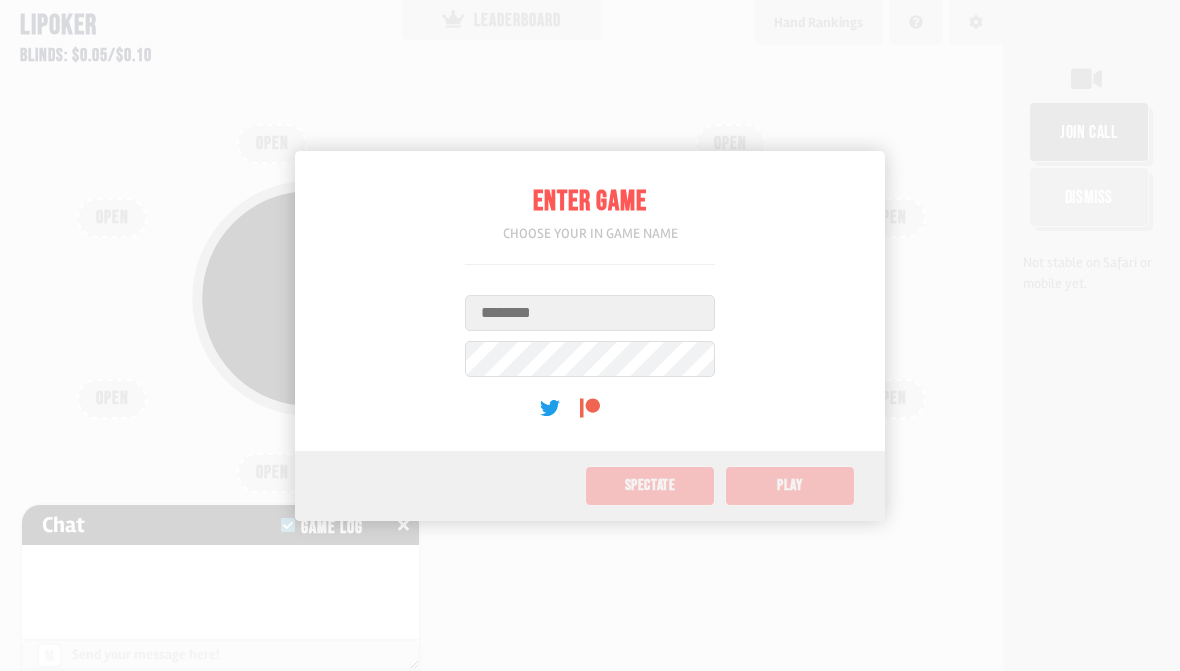 scroll, scrollTop: 0, scrollLeft: 0, axis: both 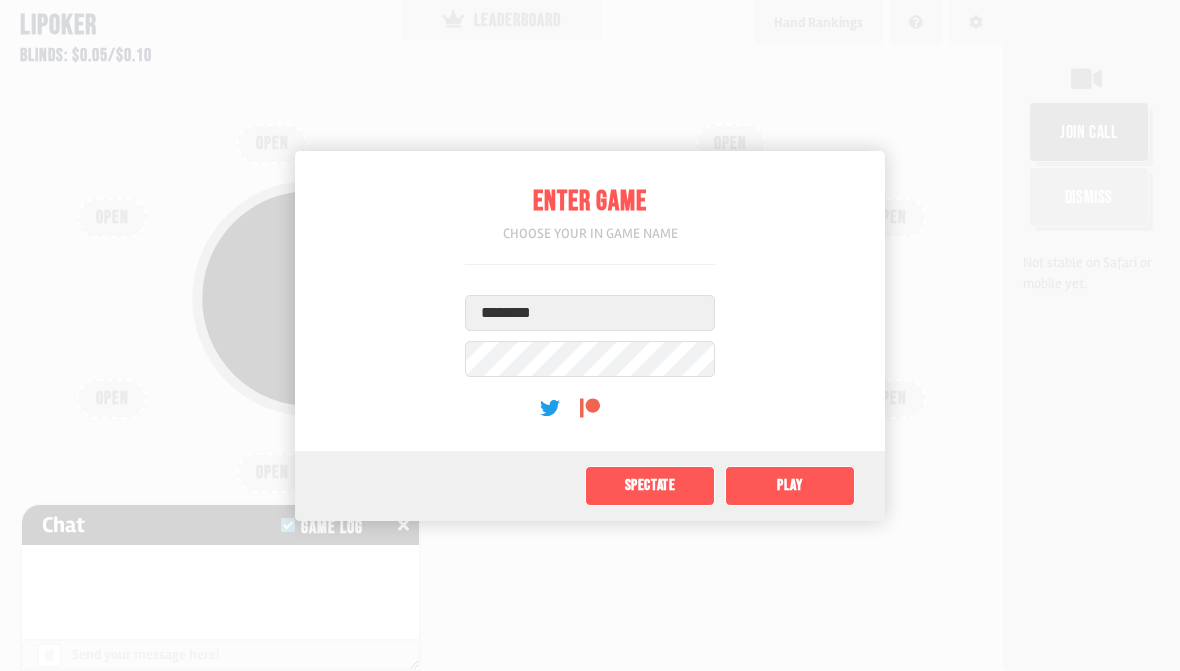type on "********" 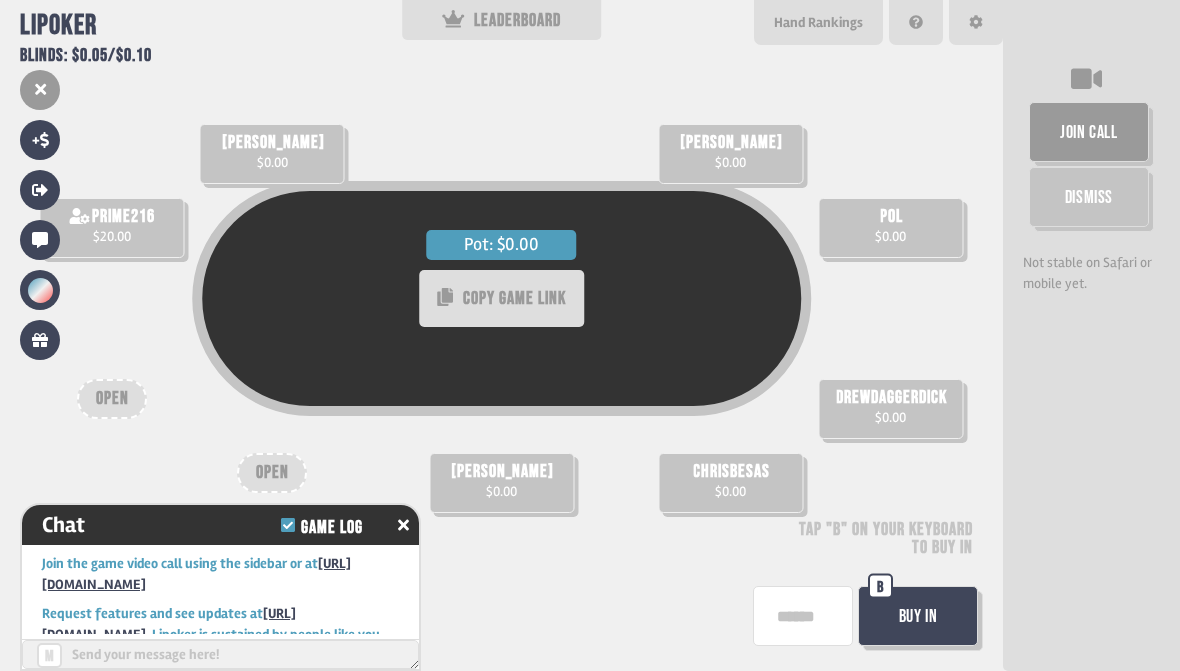 scroll, scrollTop: 82, scrollLeft: 0, axis: vertical 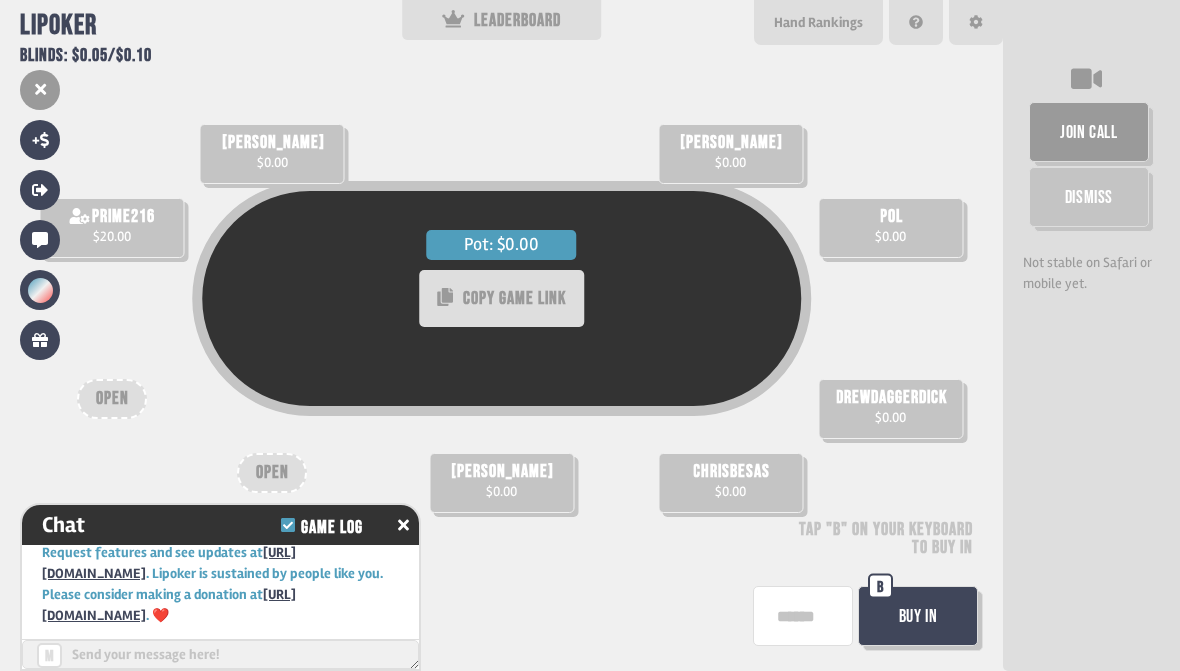 click at bounding box center [403, 525] 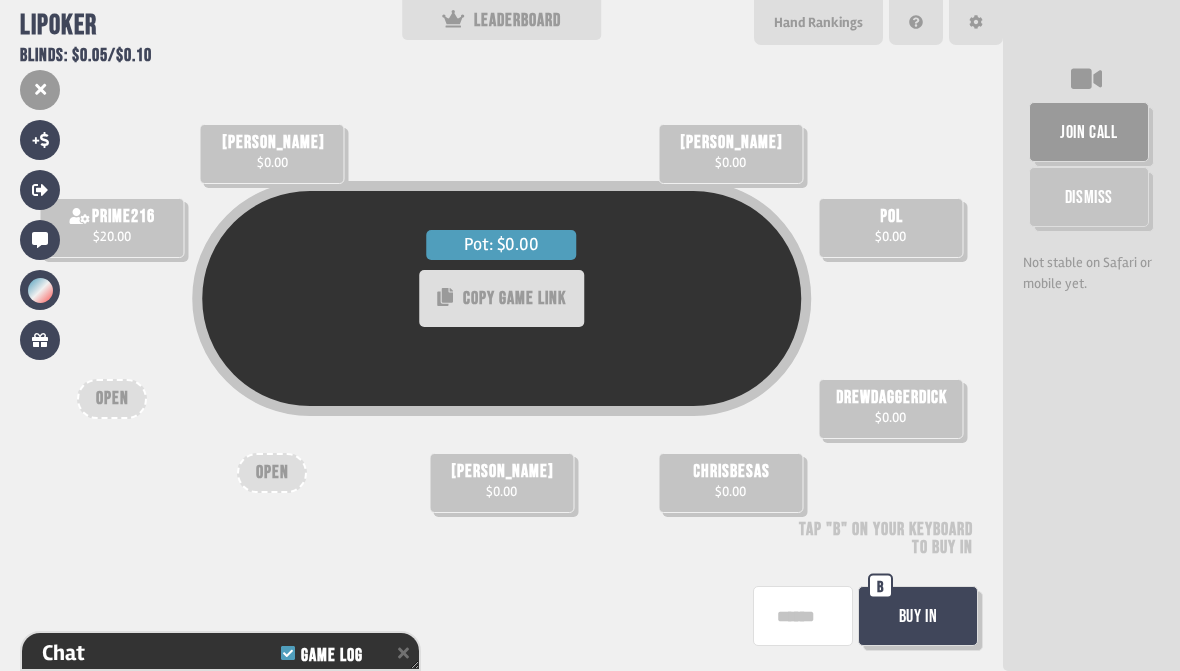 scroll, scrollTop: 171, scrollLeft: 0, axis: vertical 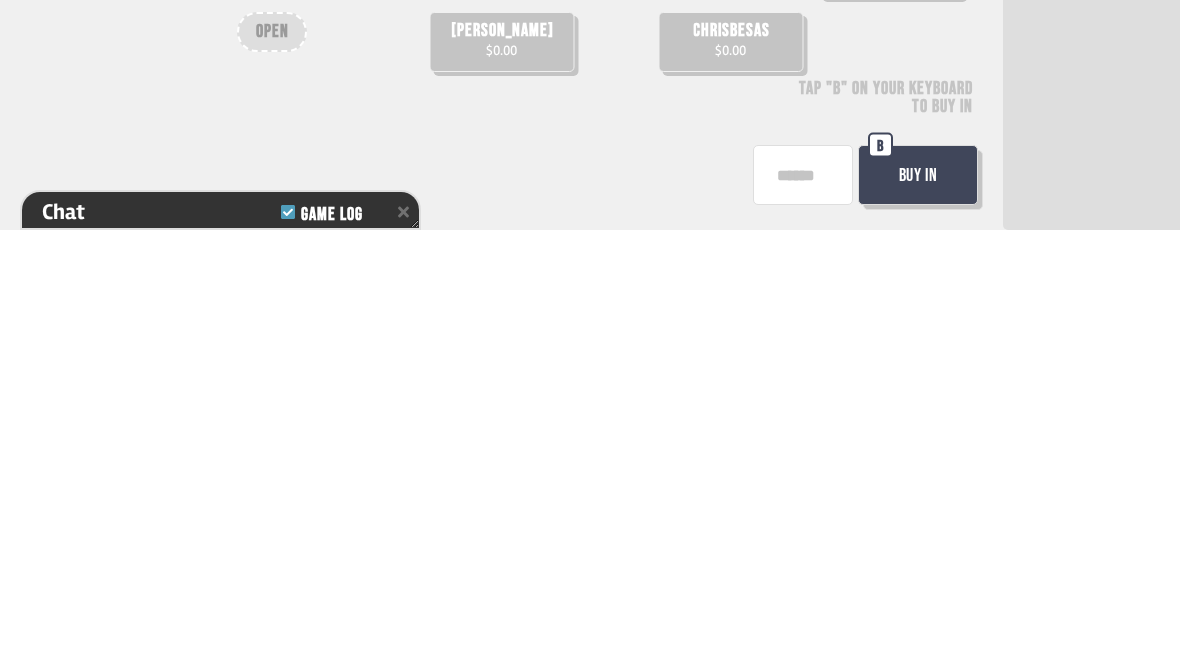 type on "**" 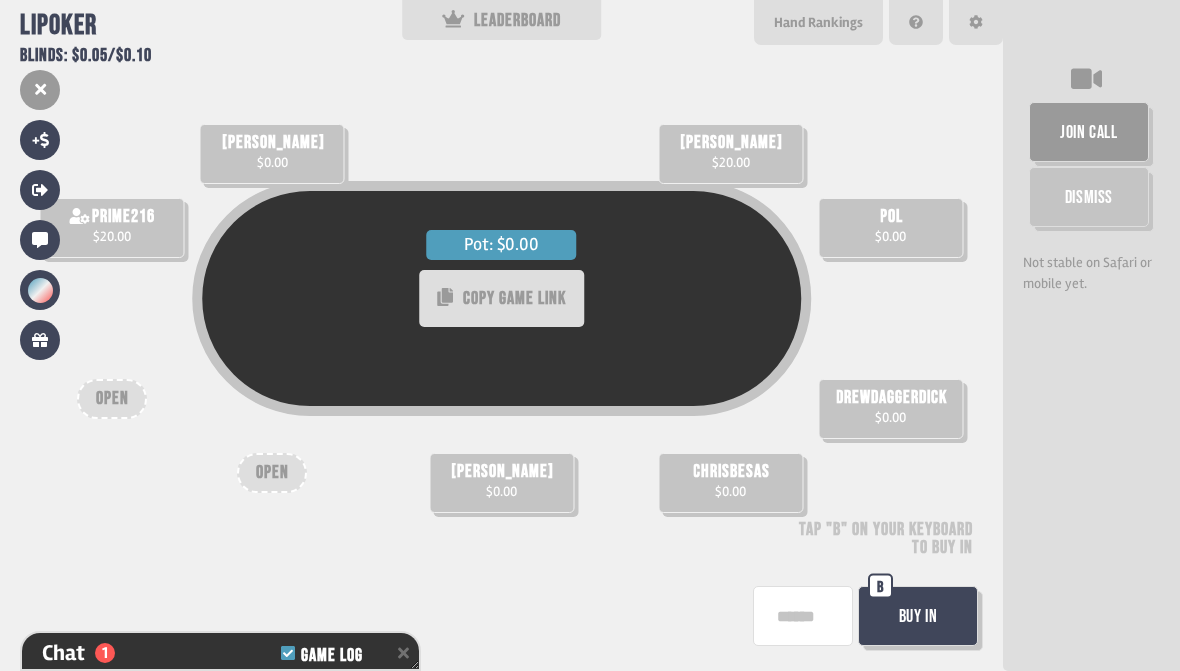 scroll, scrollTop: 229, scrollLeft: 0, axis: vertical 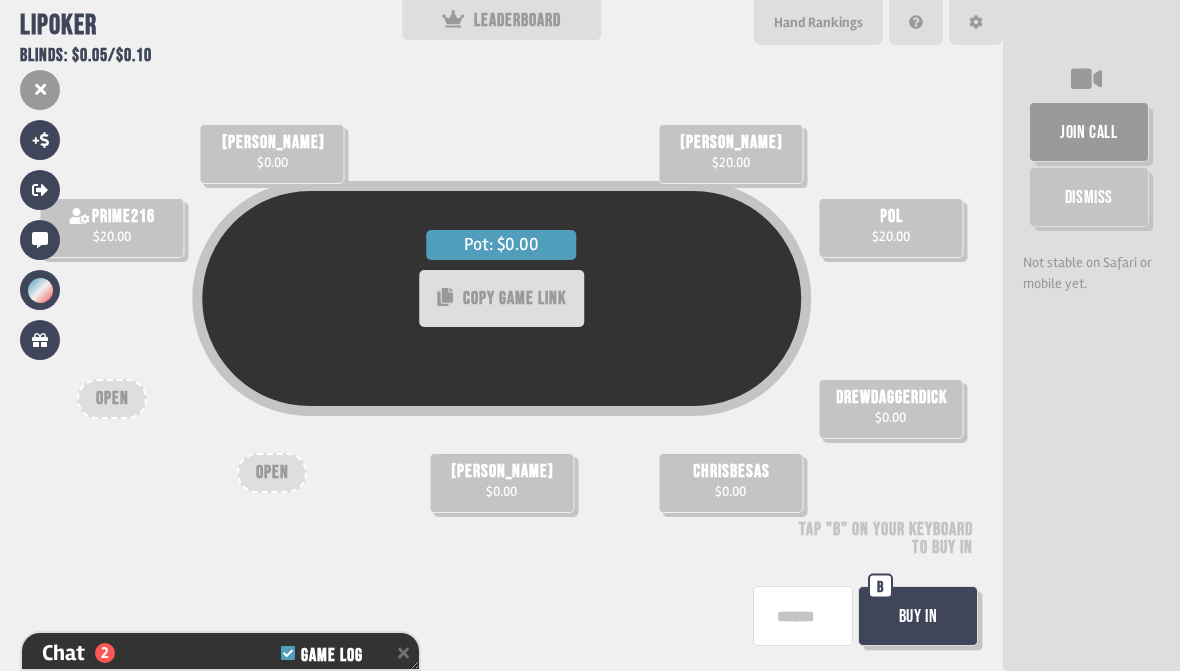 type on "**" 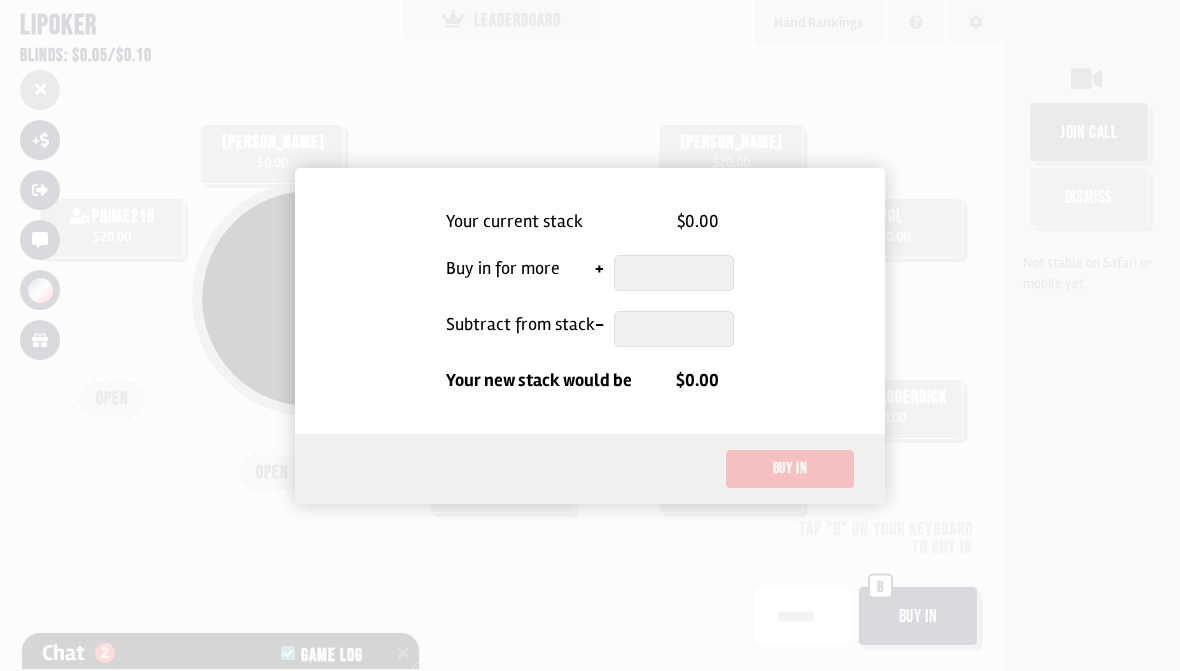 click at bounding box center (674, 273) 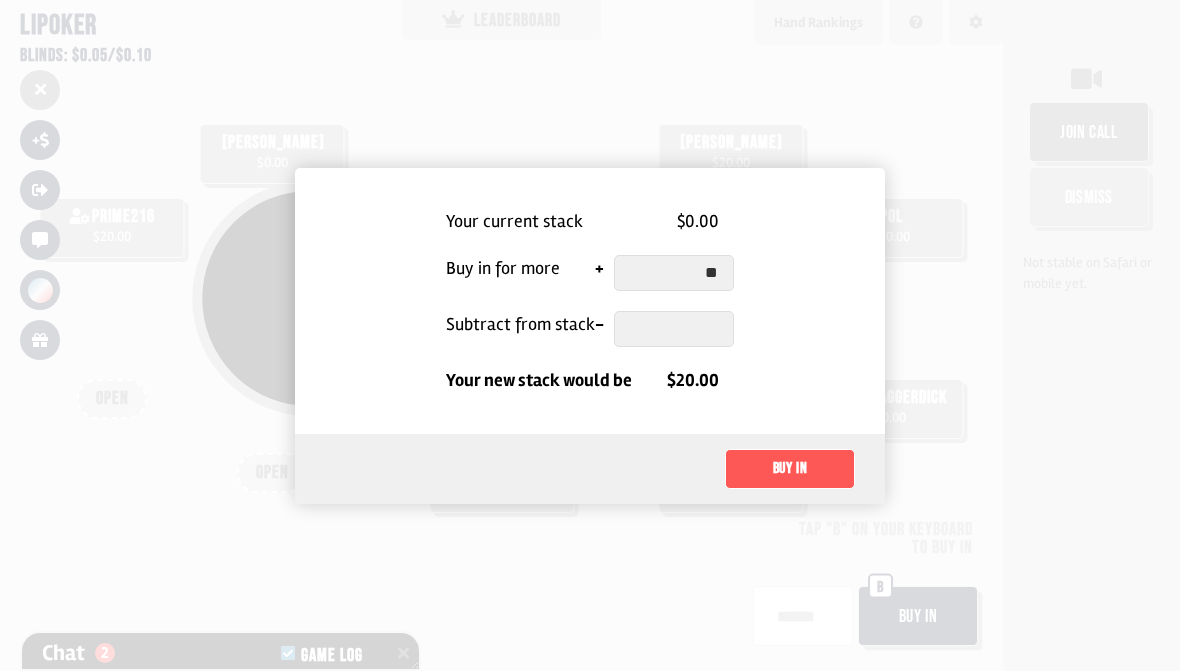 type on "**" 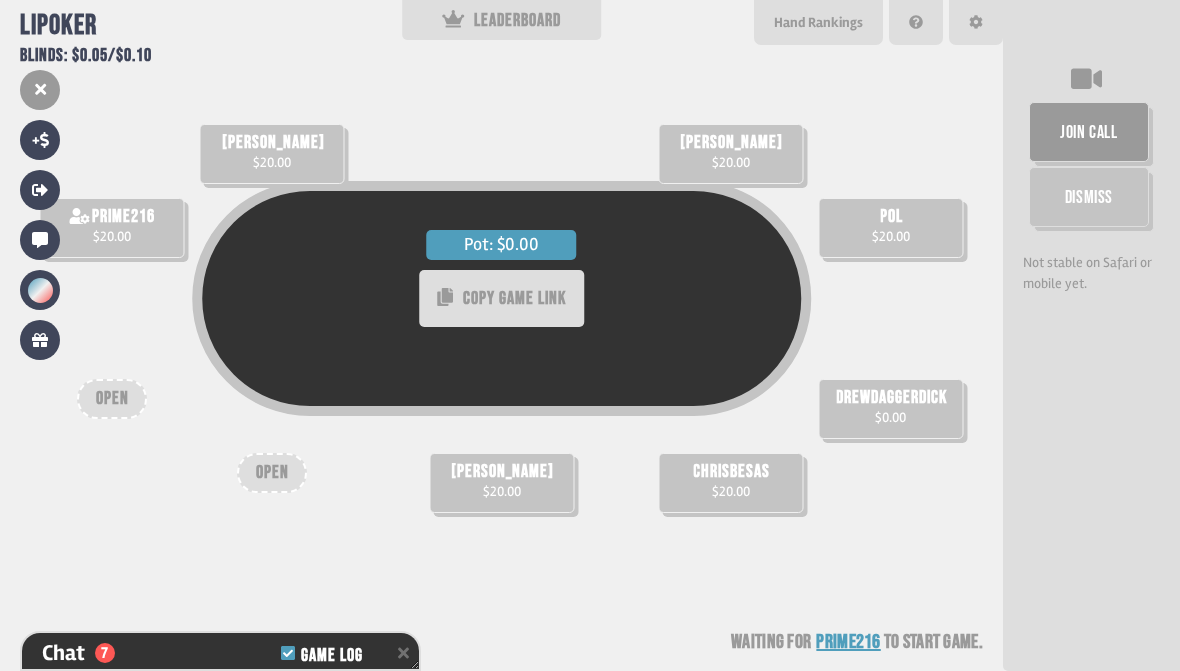 scroll, scrollTop: 374, scrollLeft: 0, axis: vertical 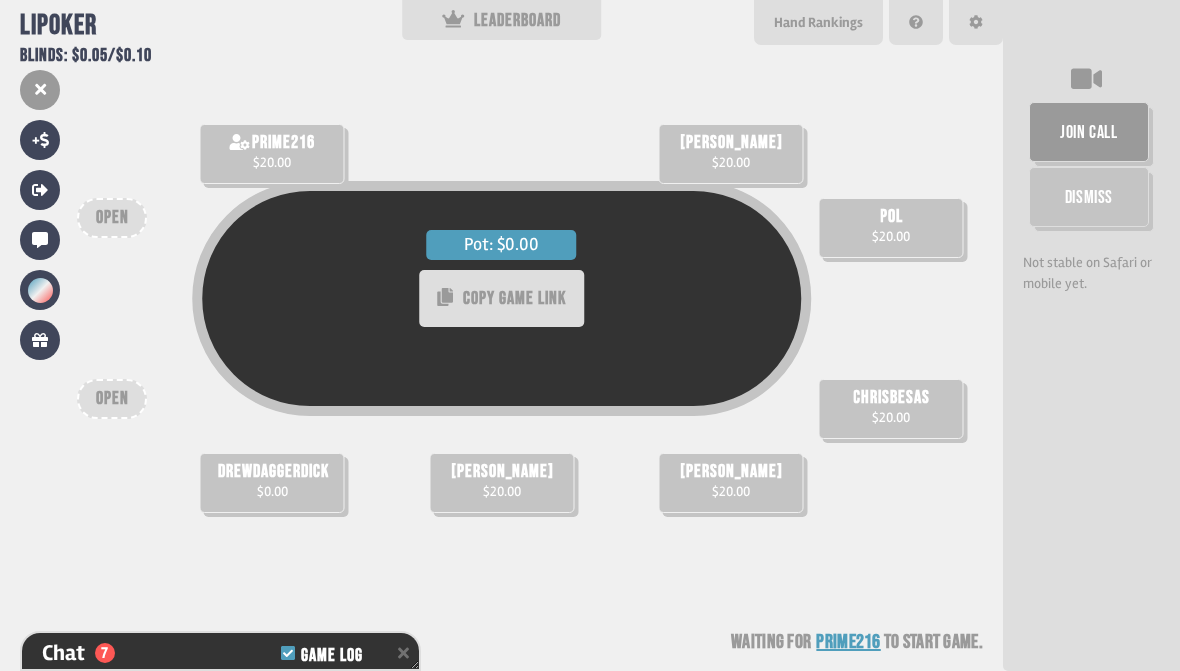 type on "**" 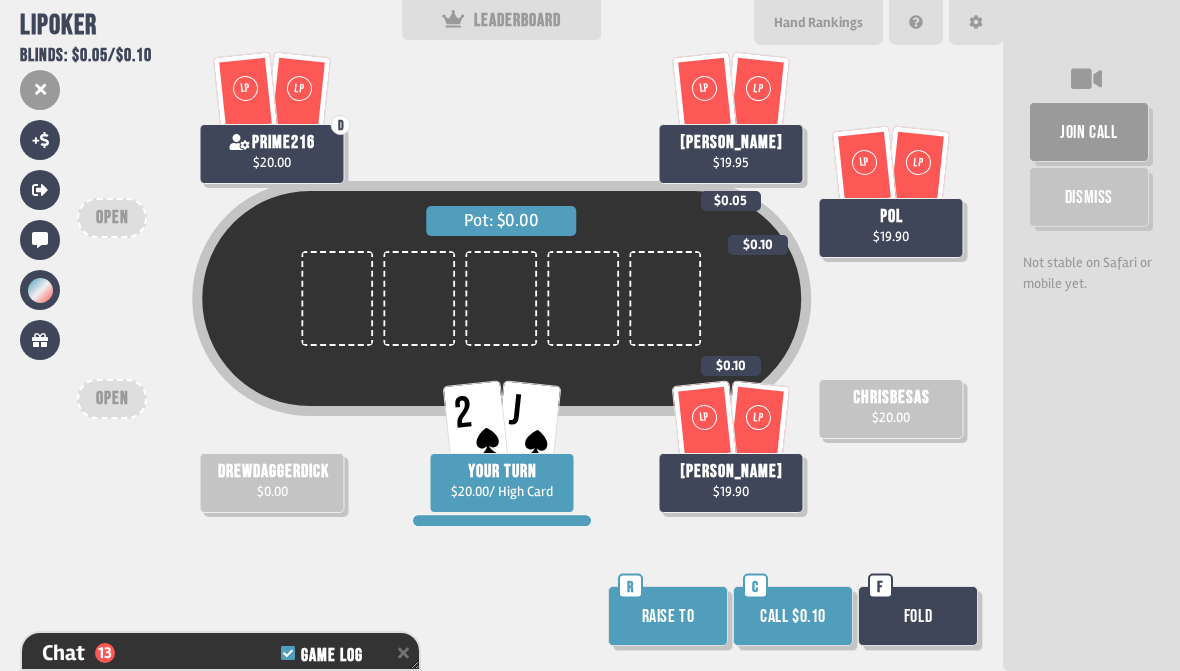 scroll, scrollTop: 548, scrollLeft: 0, axis: vertical 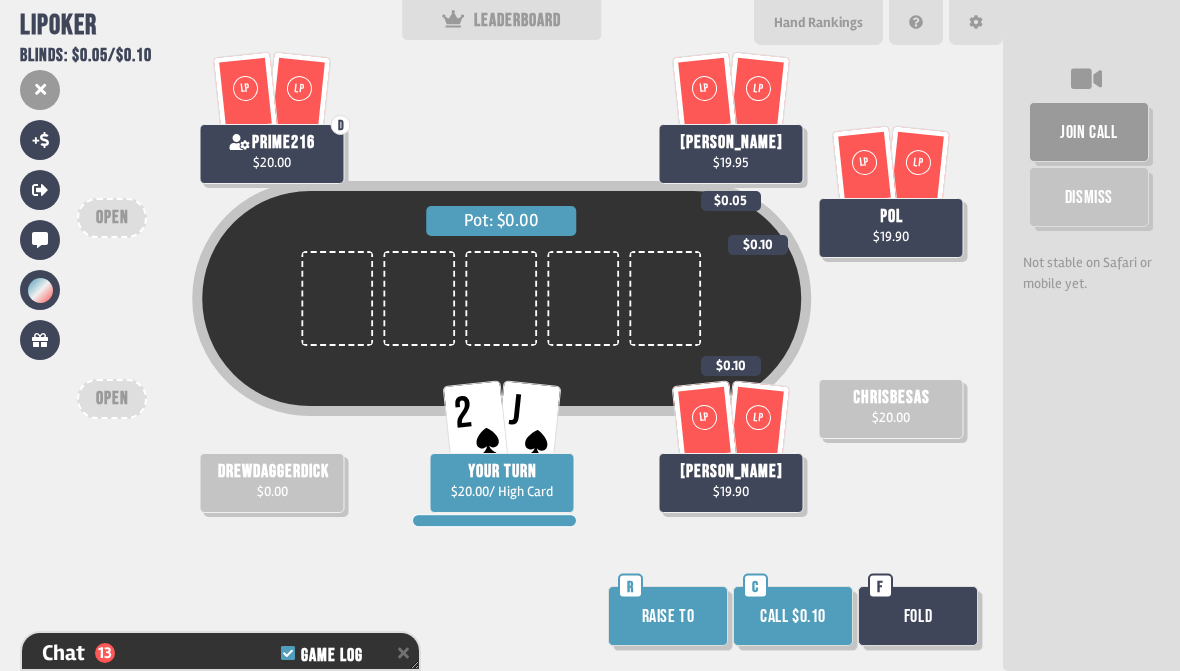 click on "Call $0.10" at bounding box center (793, 616) 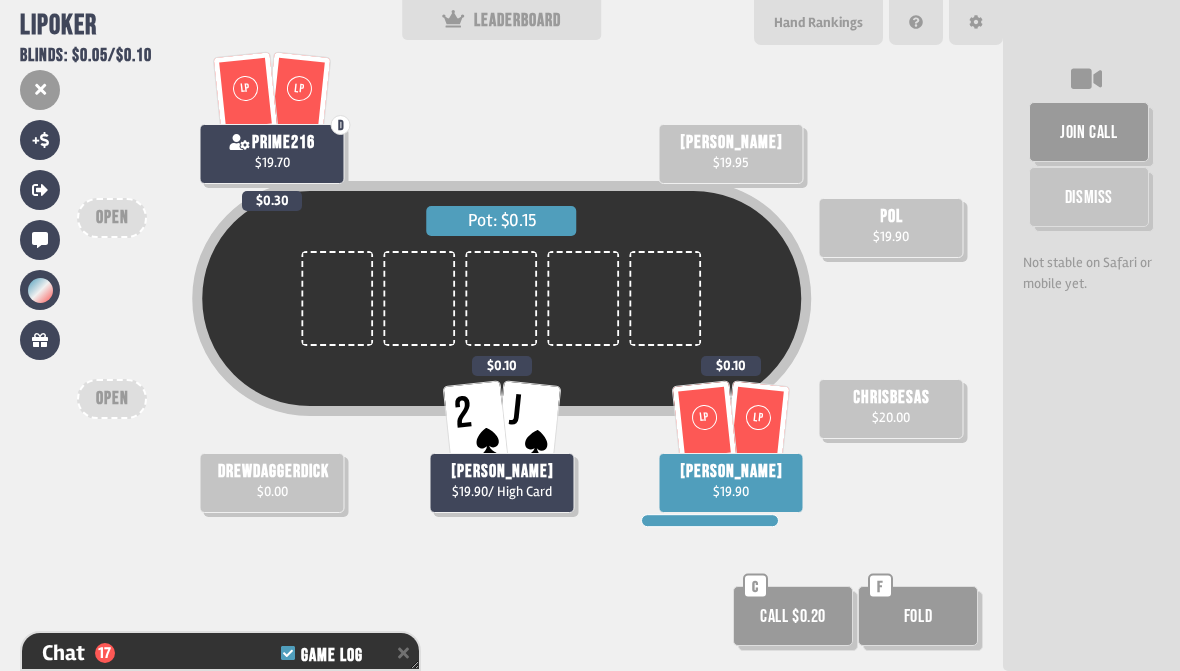 scroll, scrollTop: 693, scrollLeft: 0, axis: vertical 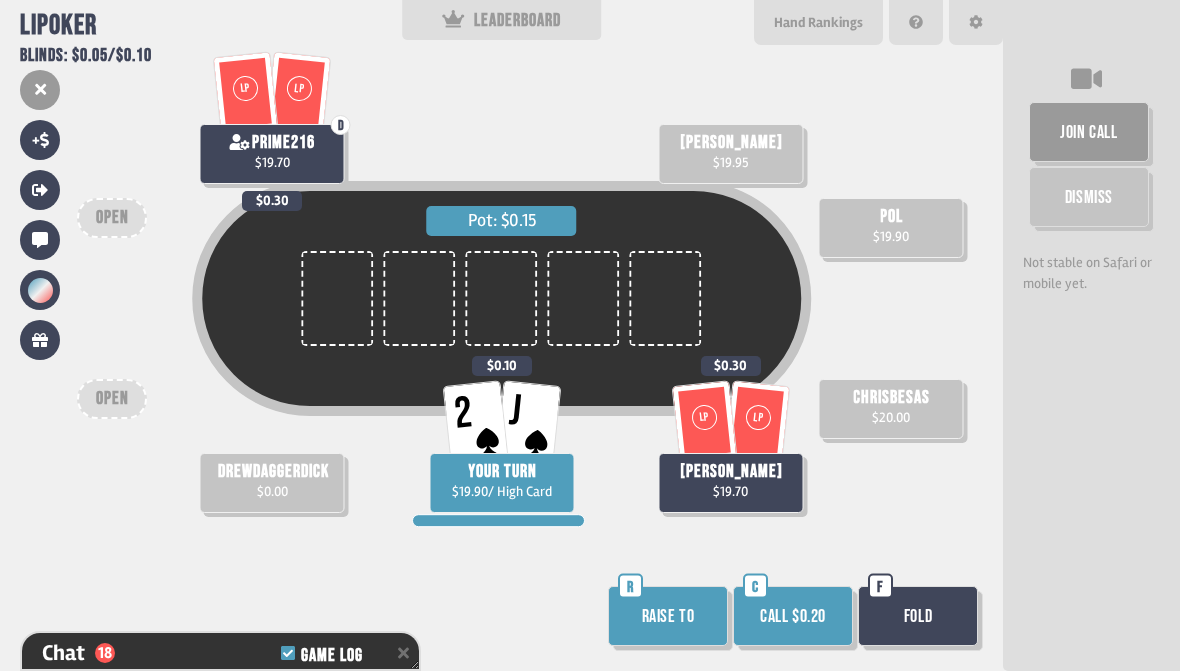 click on "Call $0.20" at bounding box center [793, 616] 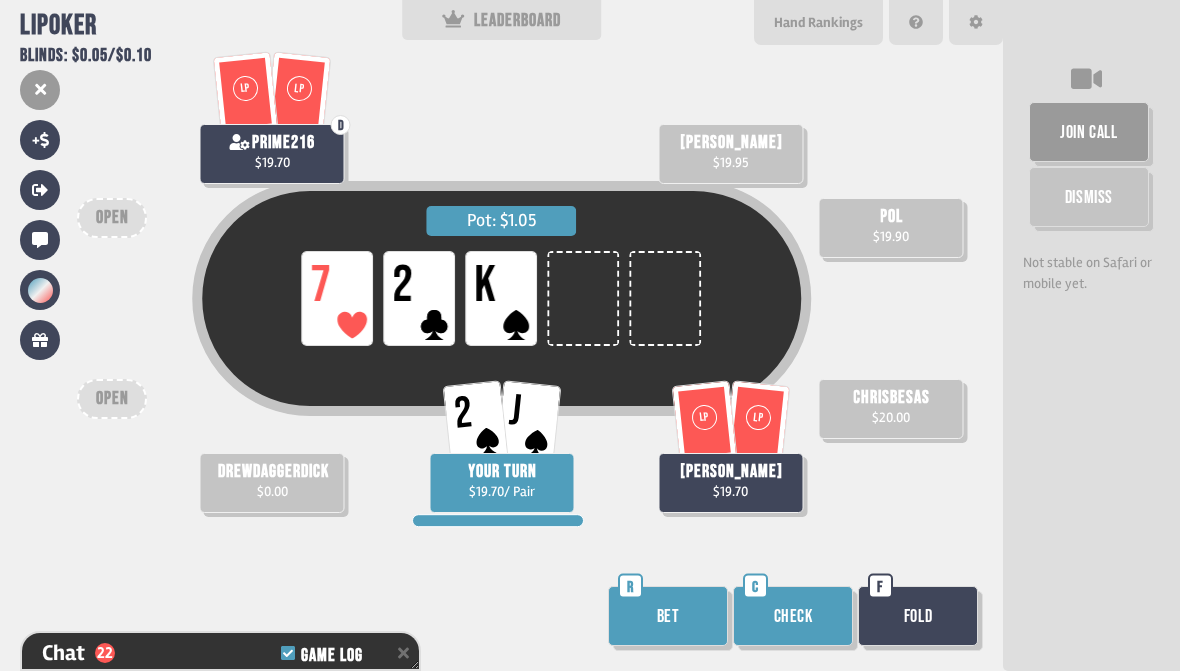 scroll, scrollTop: 838, scrollLeft: 0, axis: vertical 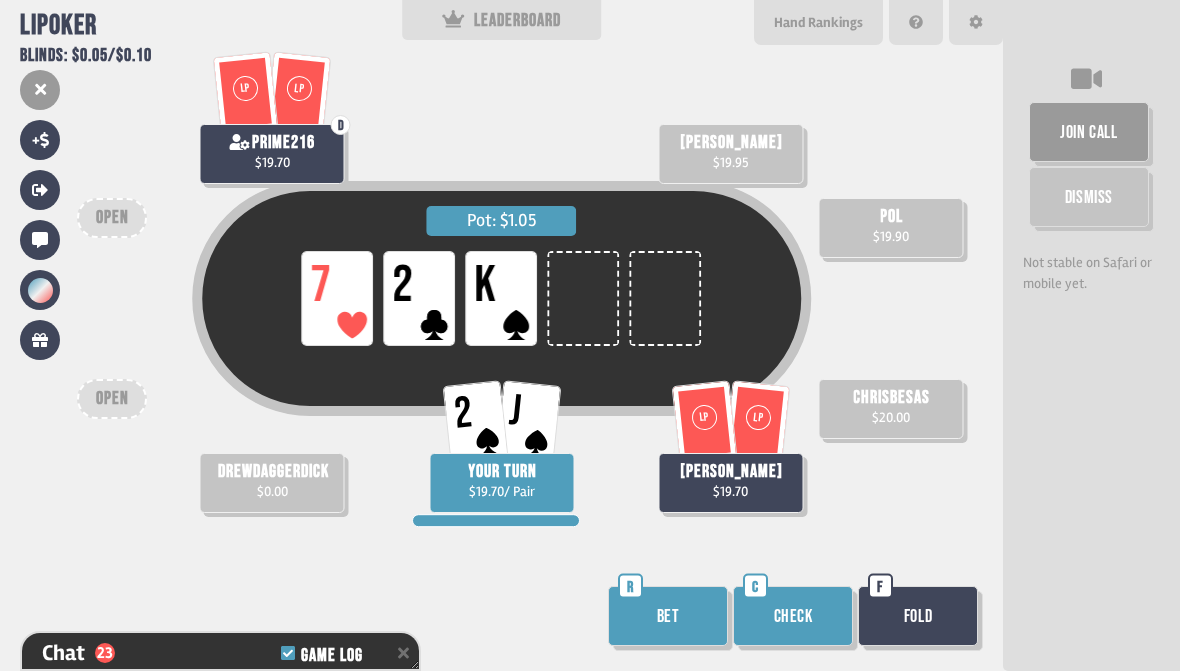 click on "Check" at bounding box center (793, 616) 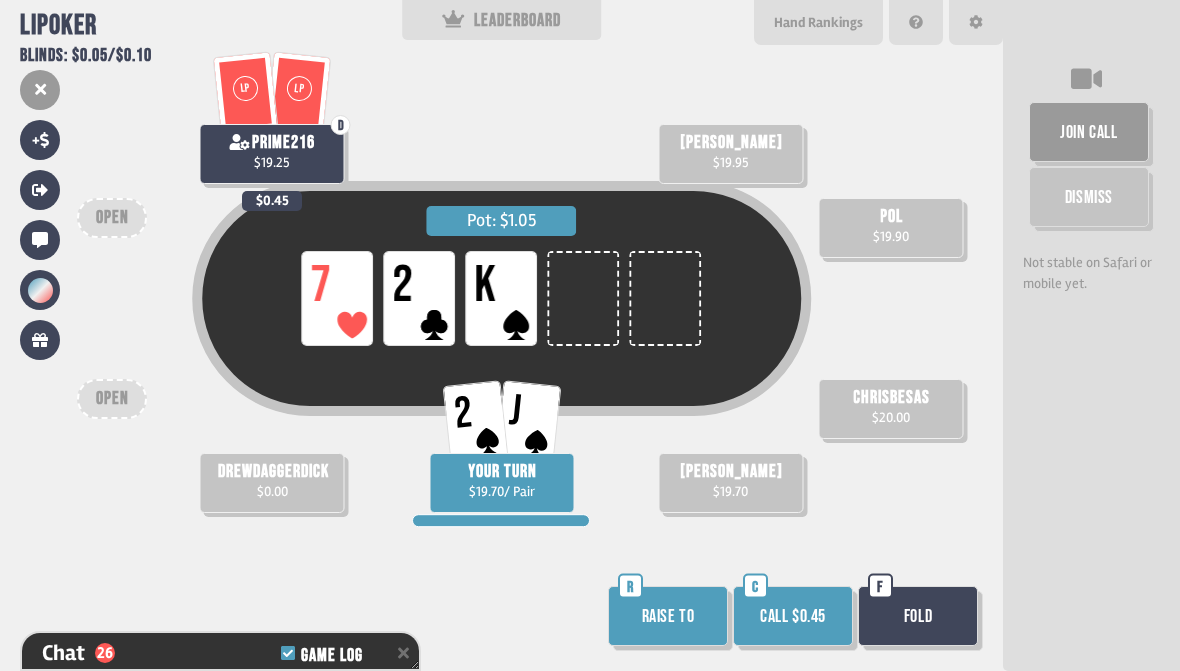 scroll, scrollTop: 954, scrollLeft: 0, axis: vertical 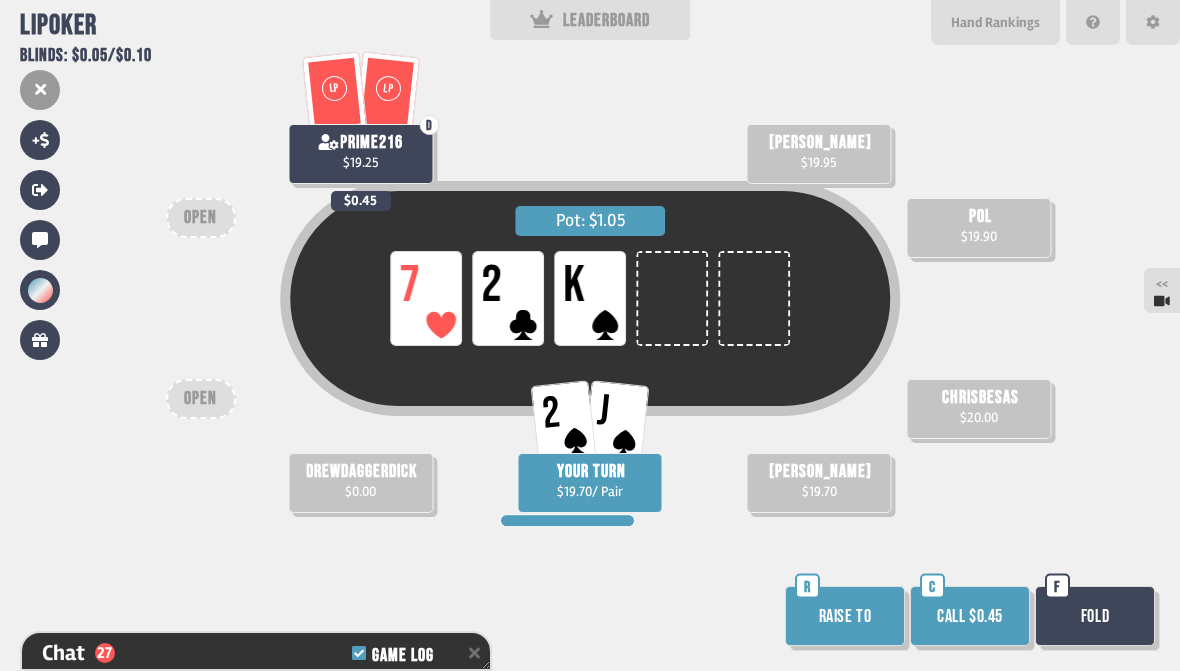 click on "Call $0.45" at bounding box center (970, 616) 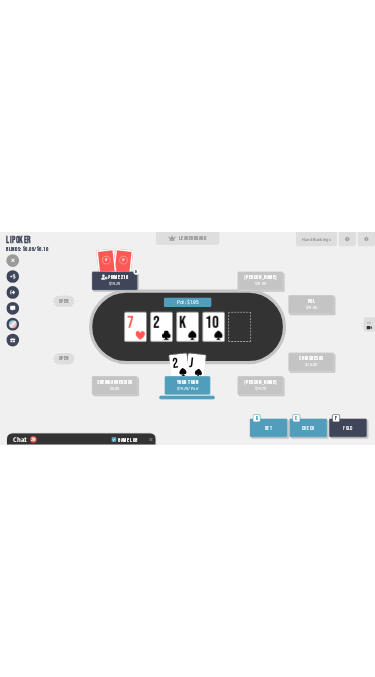 scroll, scrollTop: 970, scrollLeft: 0, axis: vertical 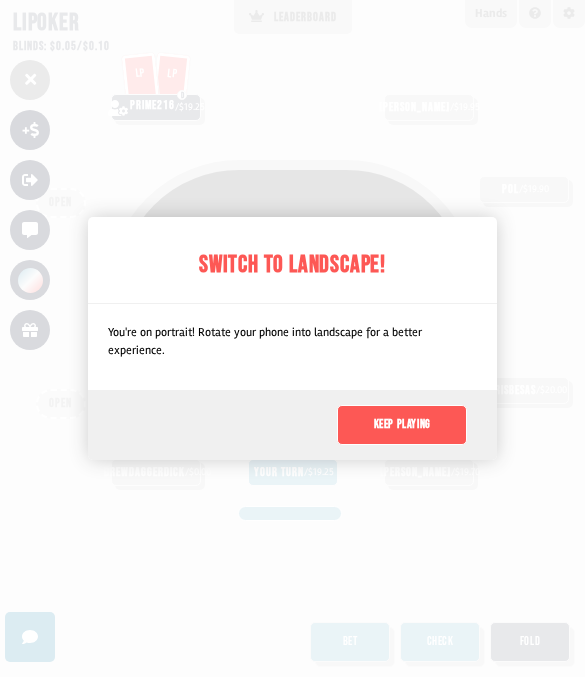 click on "Keep playing" at bounding box center [402, 425] 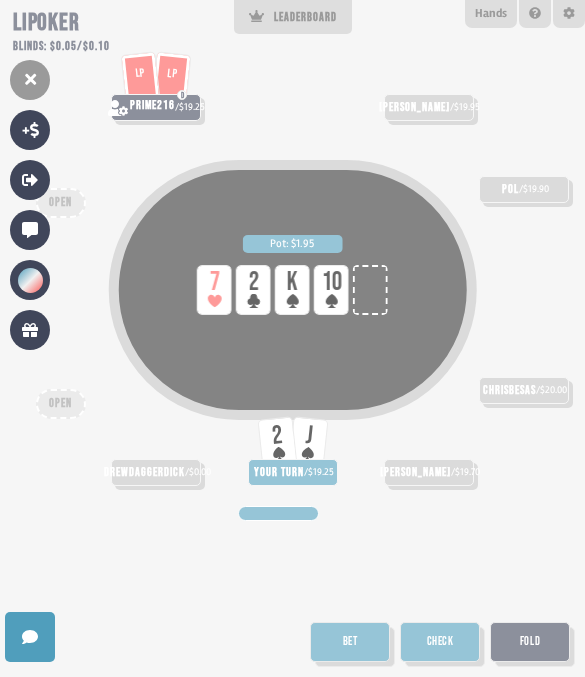 click at bounding box center (292, 338) 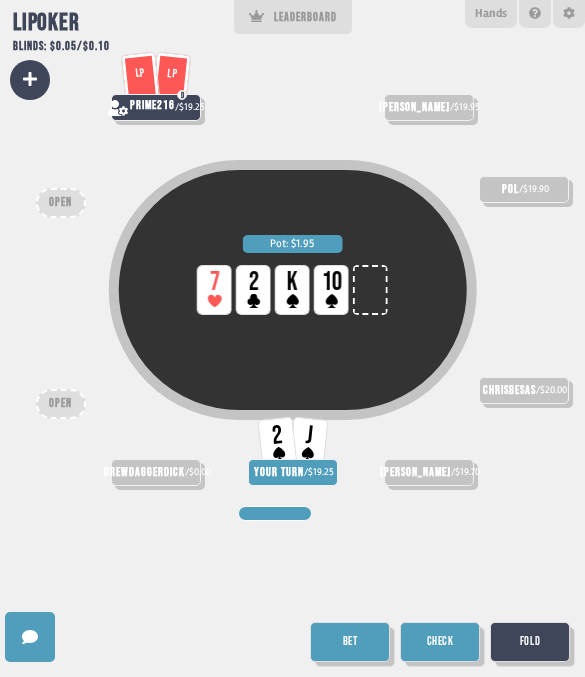 click on "Check" at bounding box center (440, 642) 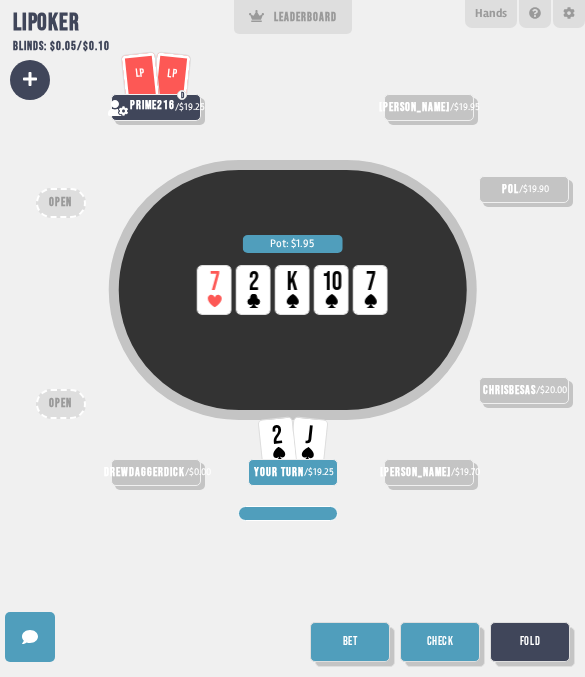 click on "Support us on   Patreon !" at bounding box center [292, 637] 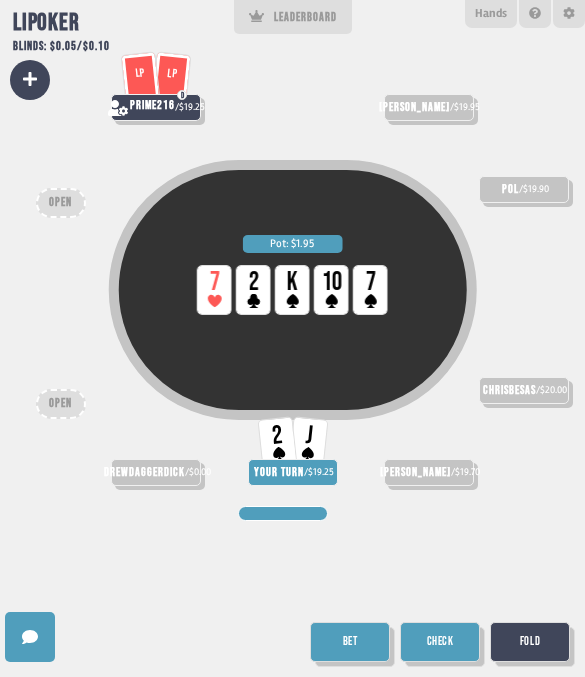 click on "Bet" at bounding box center [350, 642] 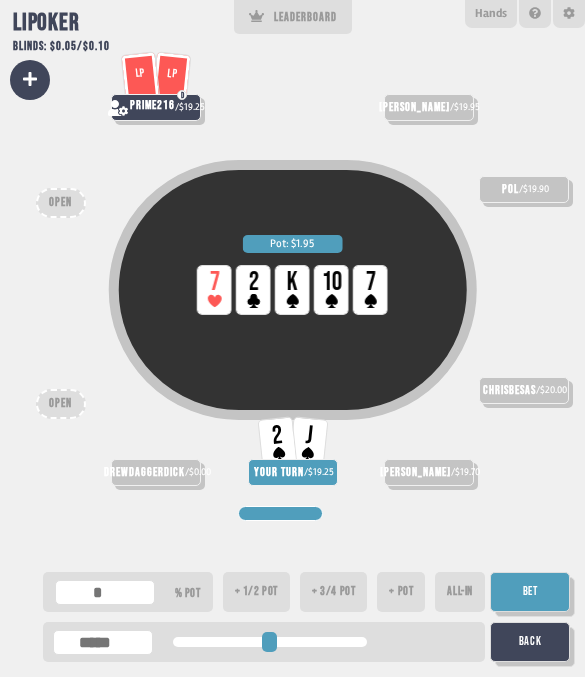 type on "**" 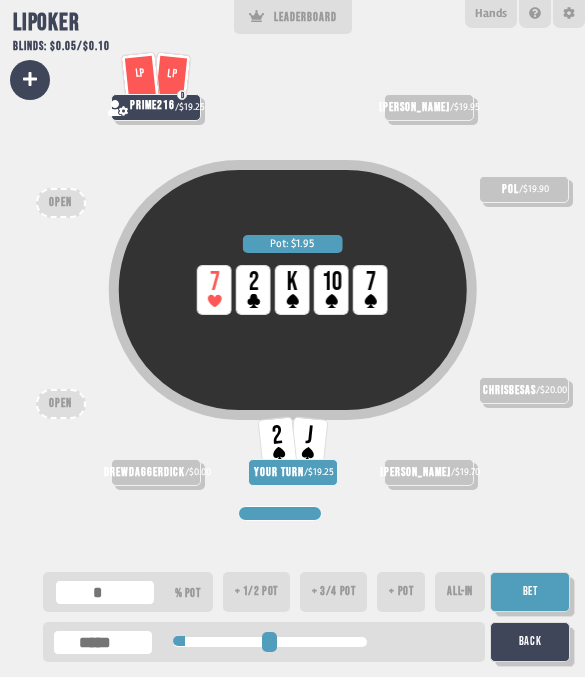 type on "**" 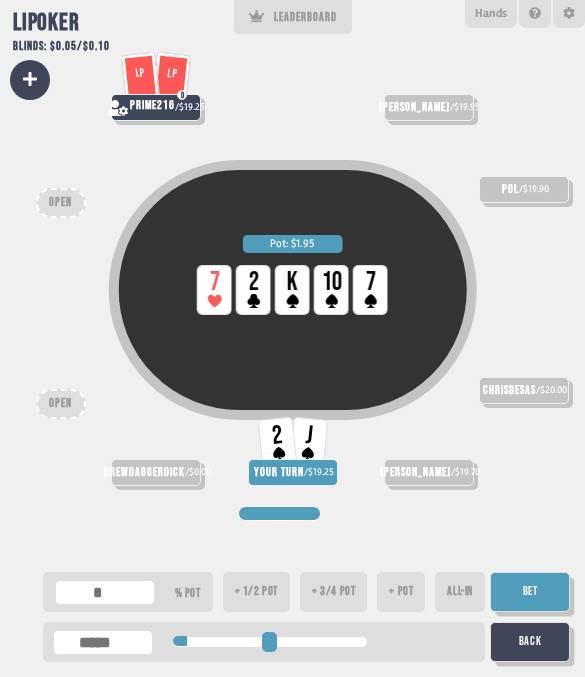 type on "**" 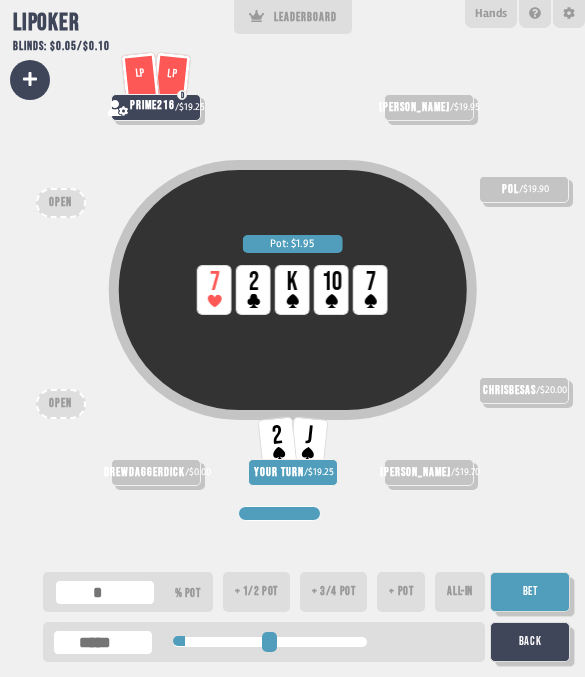 type on "**" 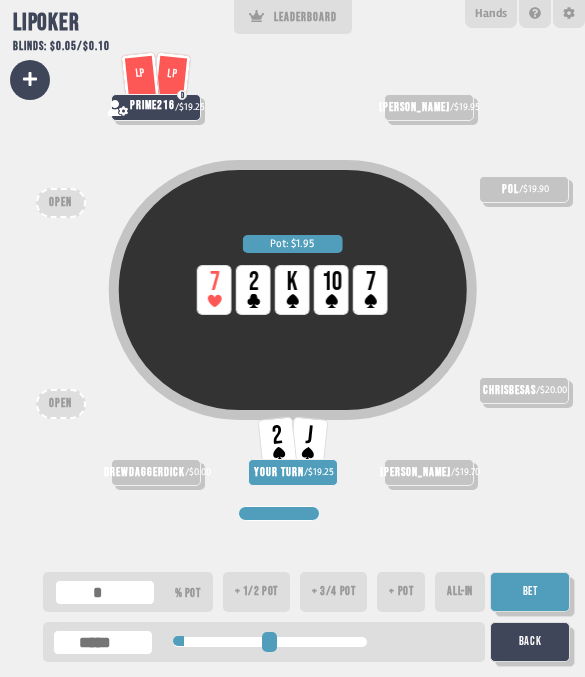 type on "***" 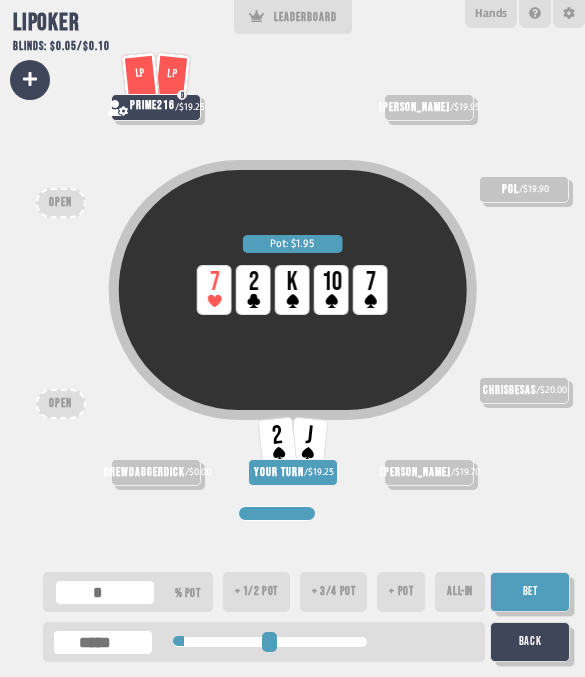 click on "+ 1/2 pot" at bounding box center (256, 592) 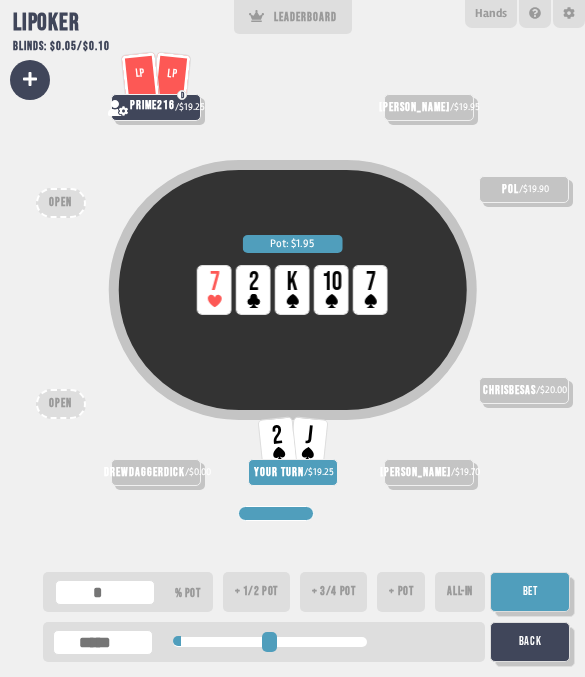 click on "+ 1/2 pot" at bounding box center (256, 592) 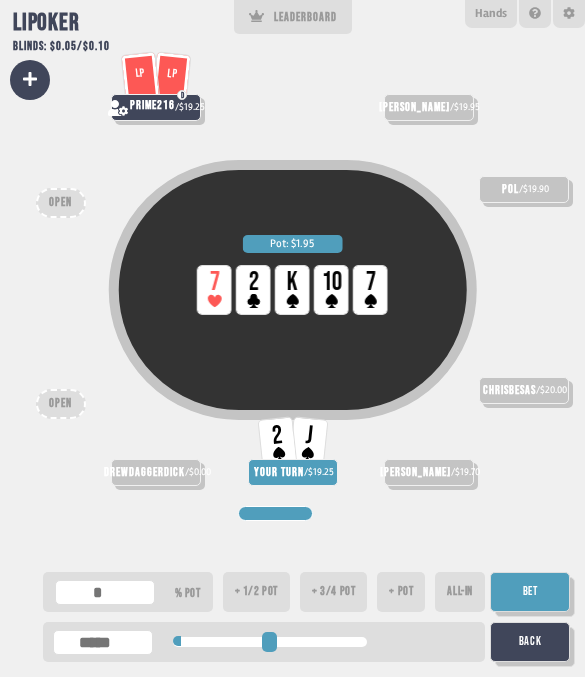 click on "+ 1/2 pot" at bounding box center [256, 592] 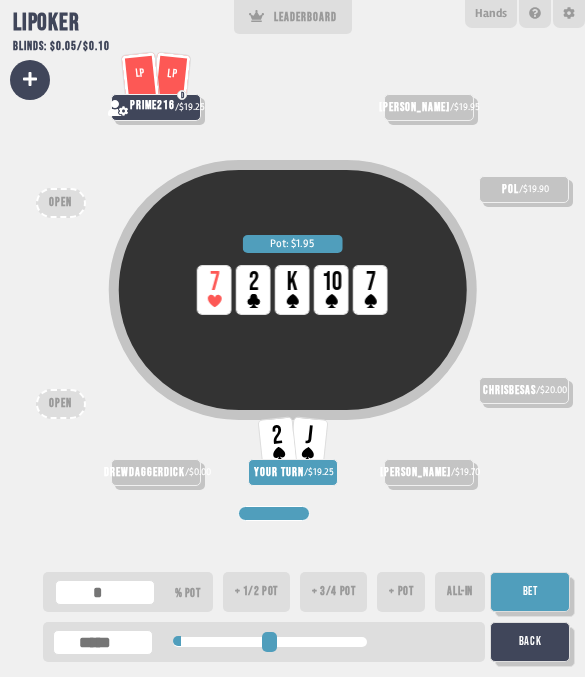 type on "**" 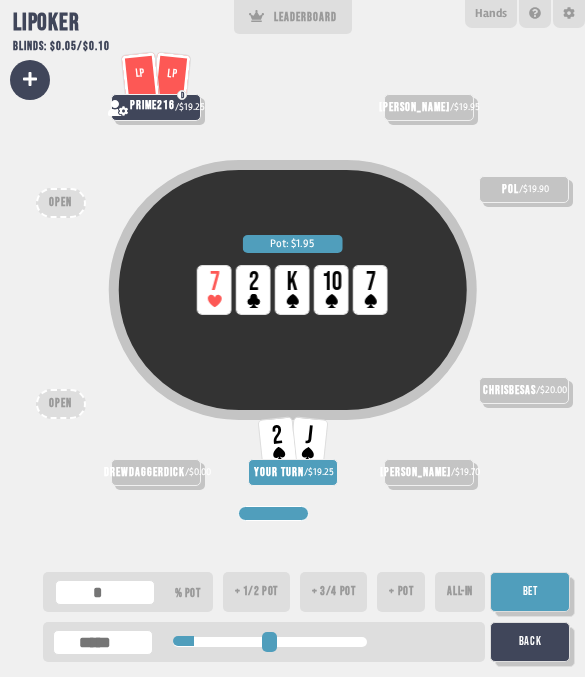 type on "***" 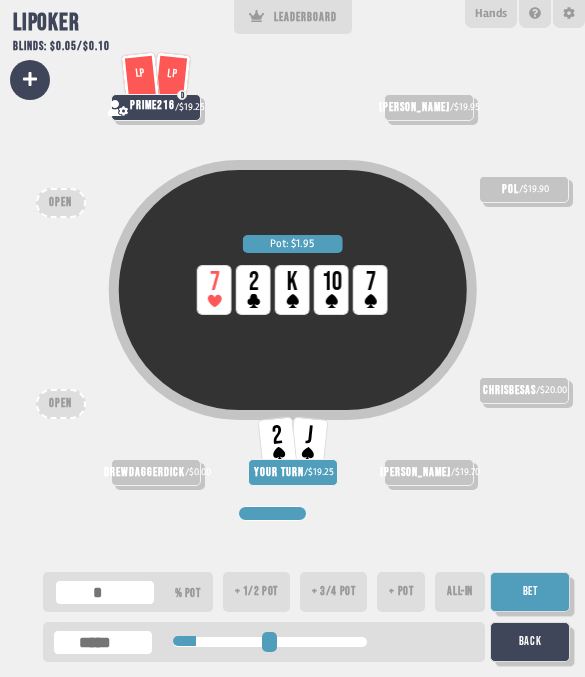 type on "***" 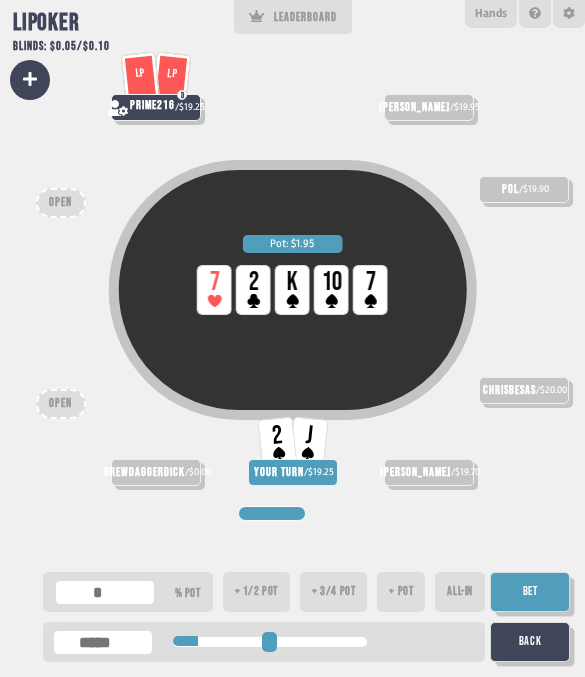 type on "***" 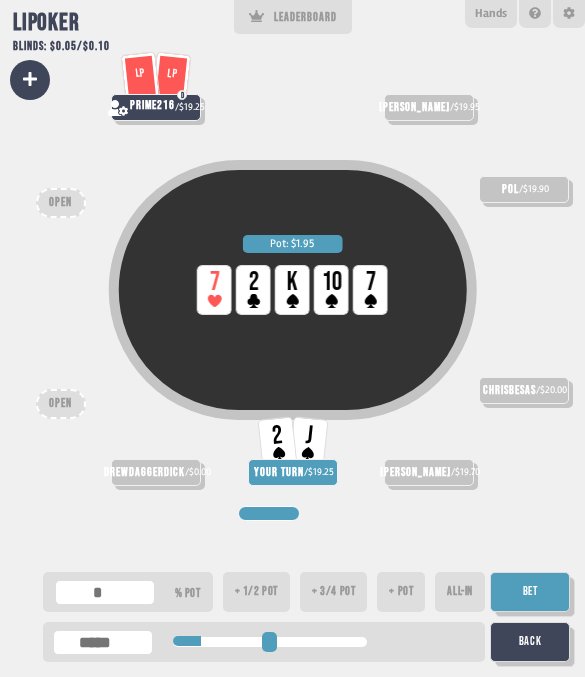 click on "+ pot" at bounding box center [401, 592] 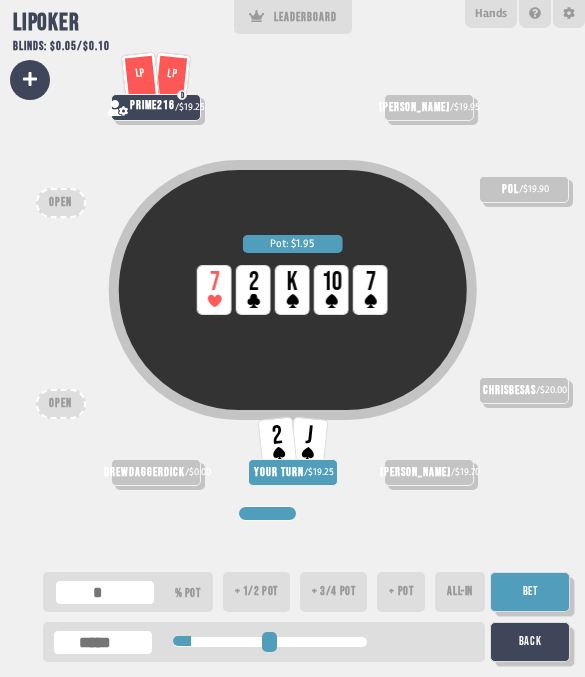 type on "***" 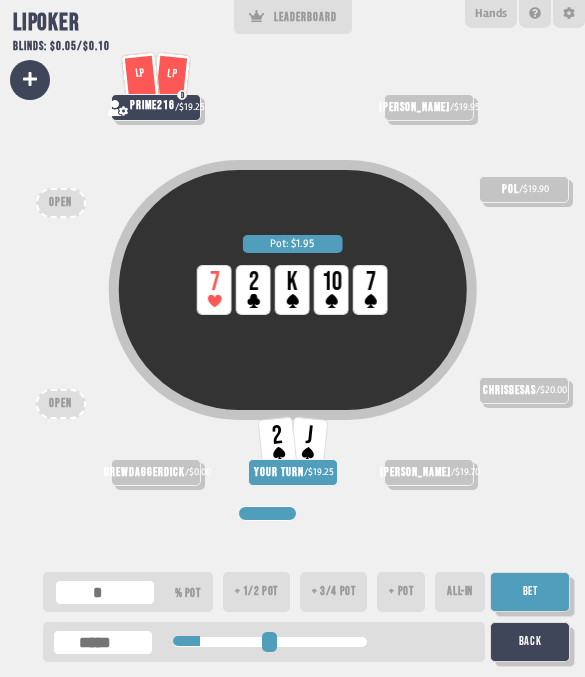 type on "***" 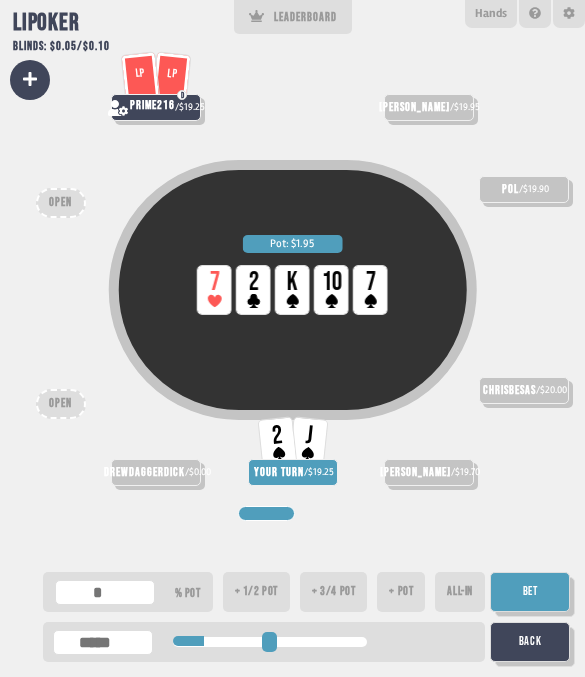 type on "***" 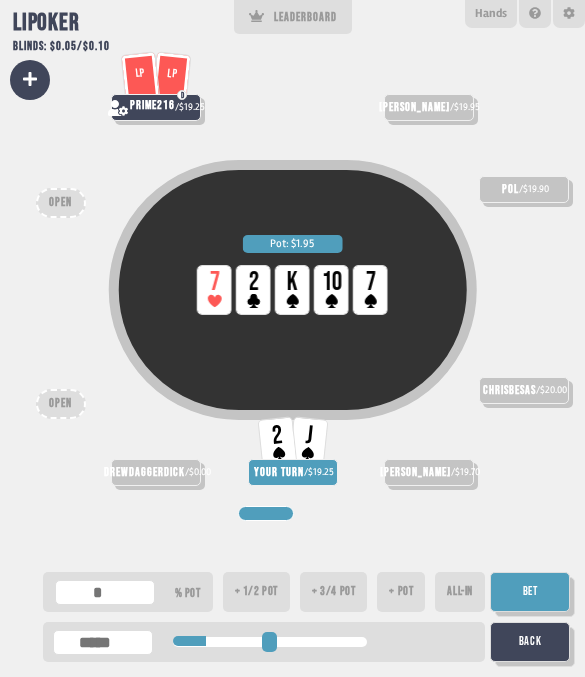 type on "***" 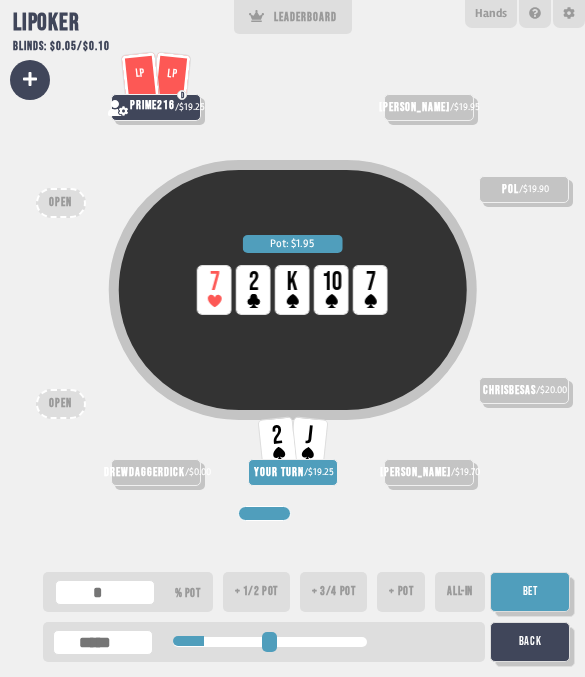 type on "***" 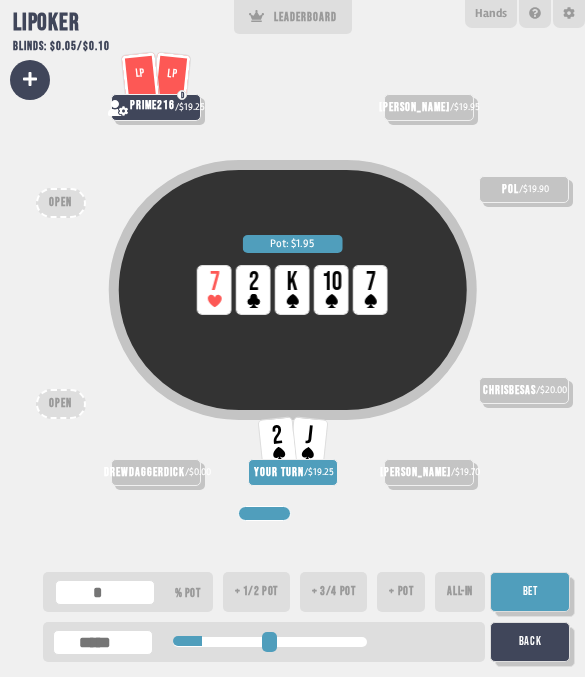 type on "***" 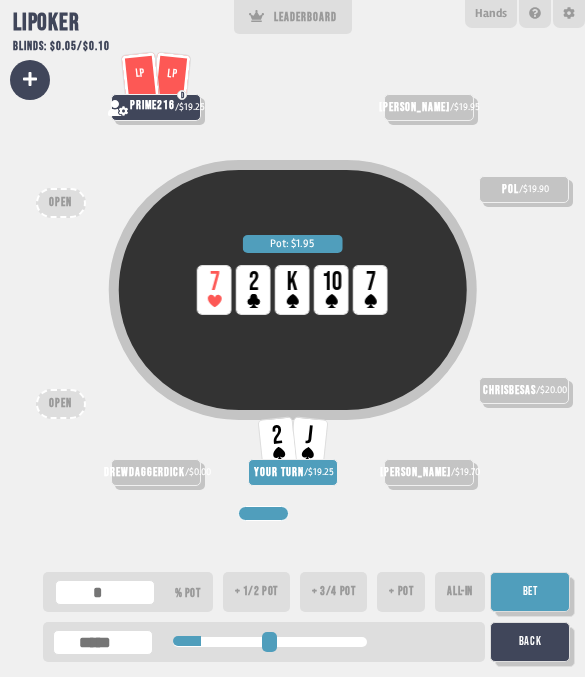 click on "Bet" at bounding box center [530, 592] 